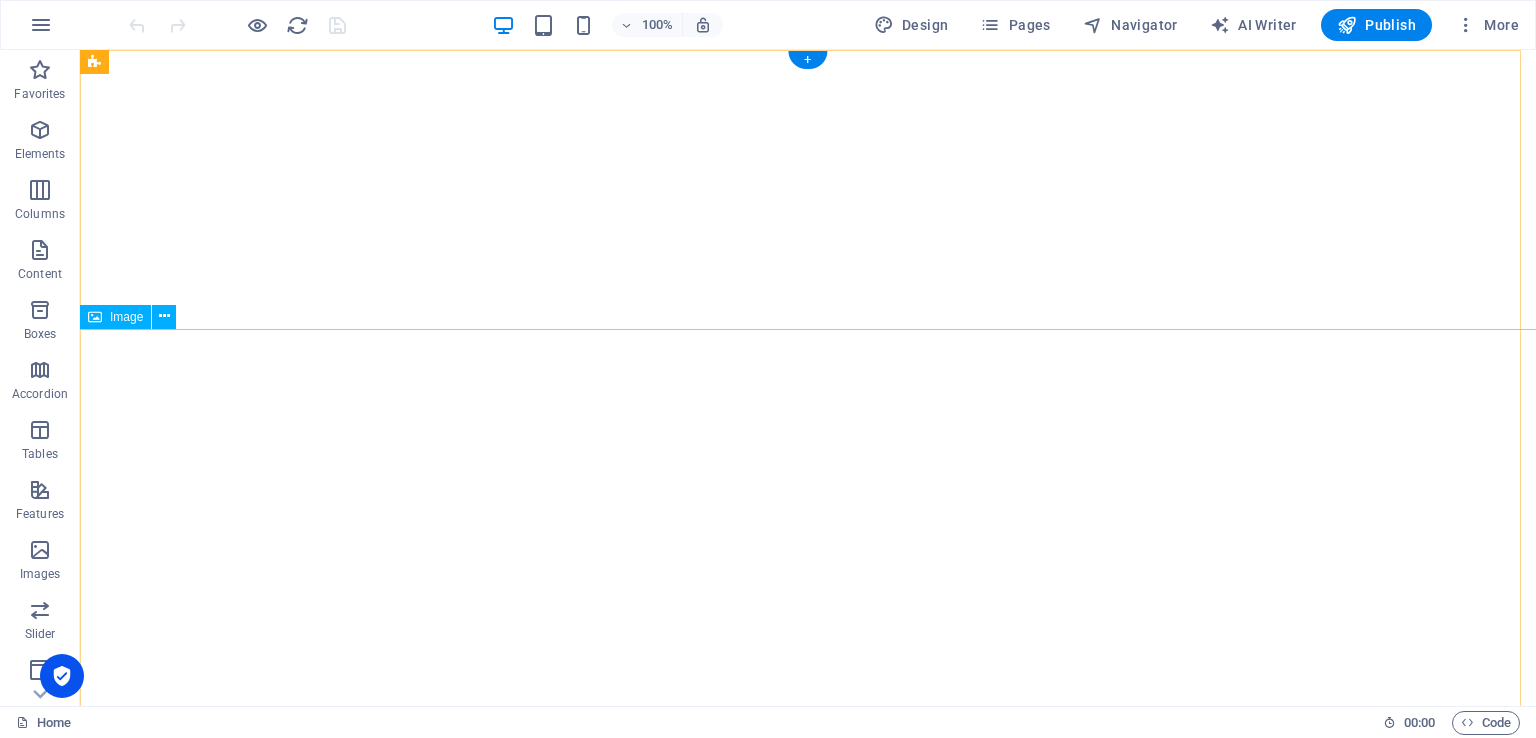 scroll, scrollTop: 0, scrollLeft: 0, axis: both 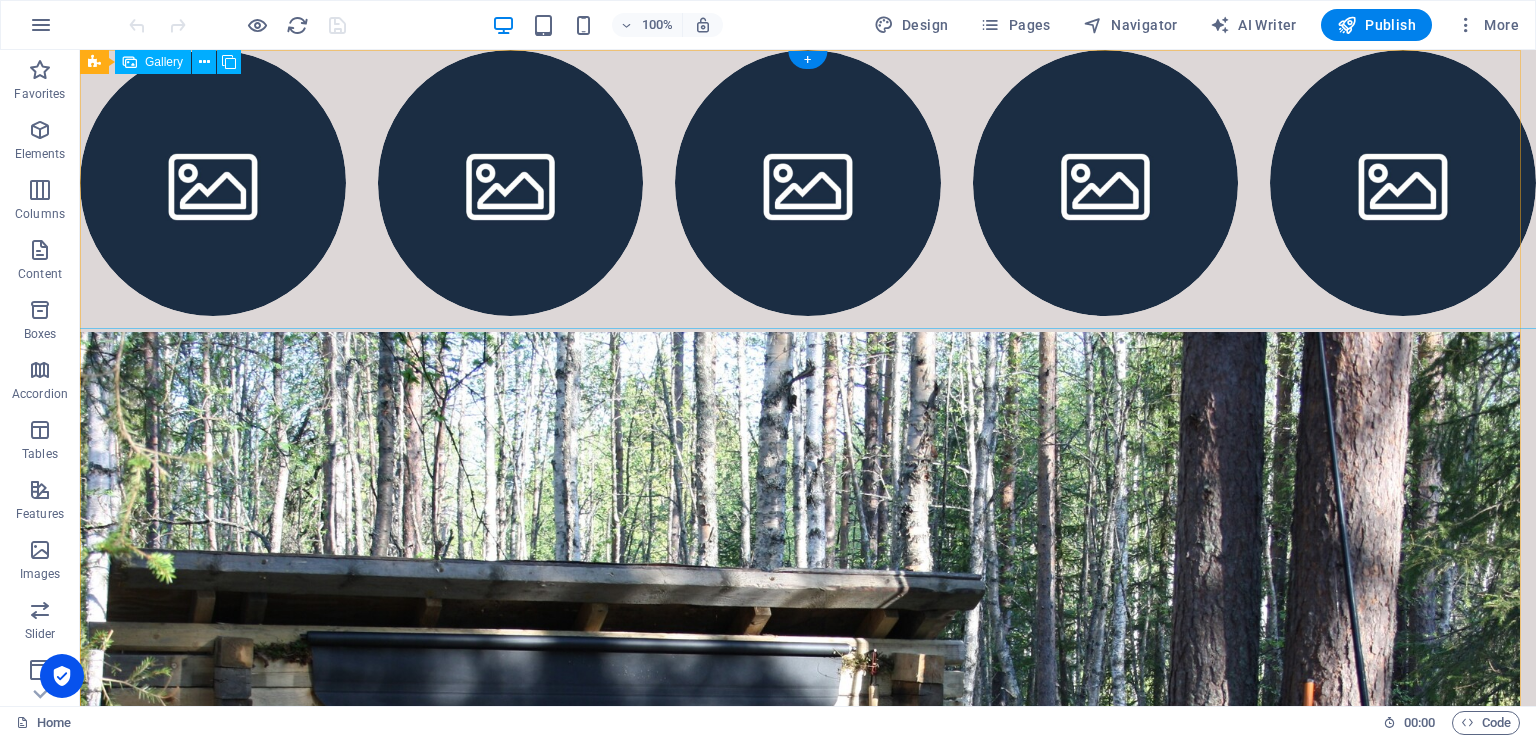 click at bounding box center [213, 183] 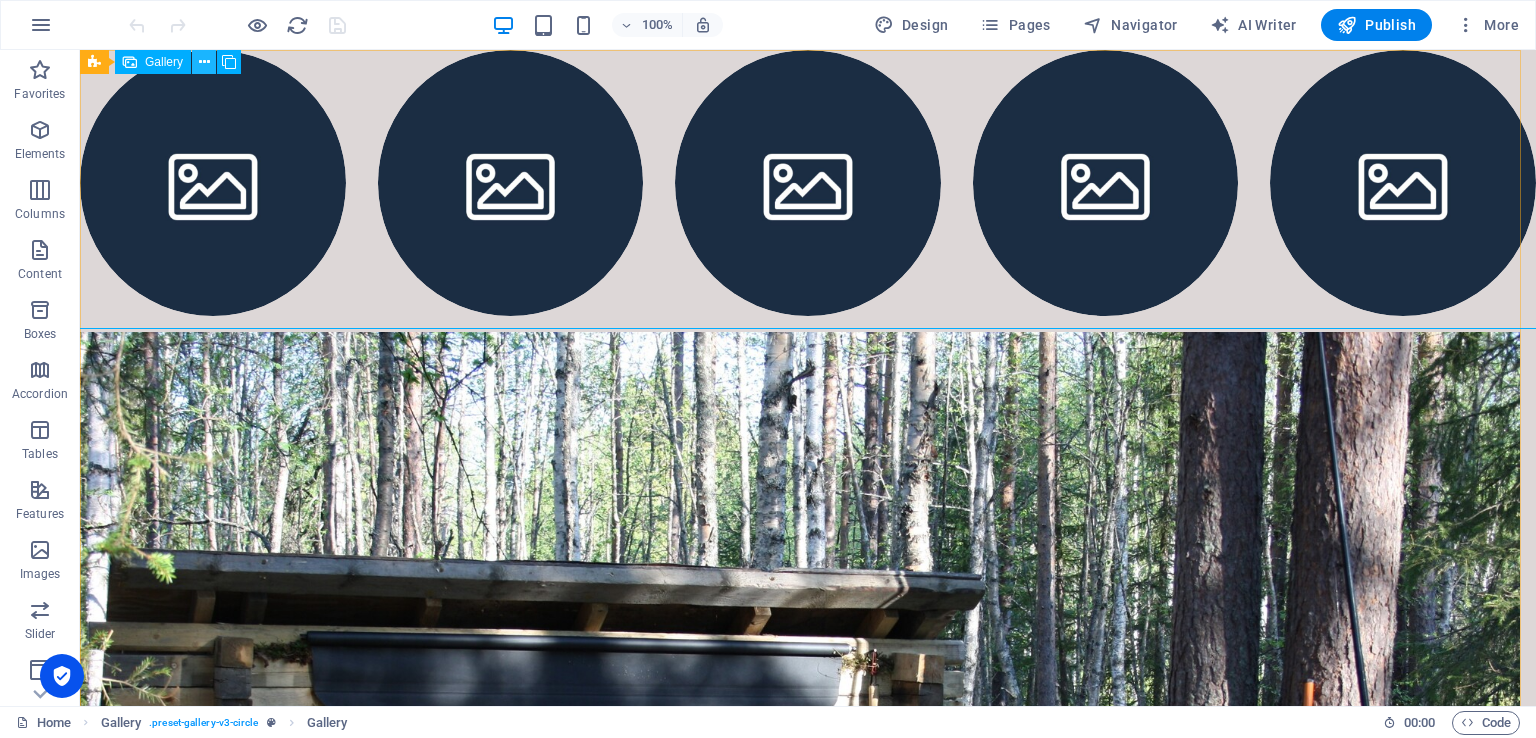 click at bounding box center (204, 62) 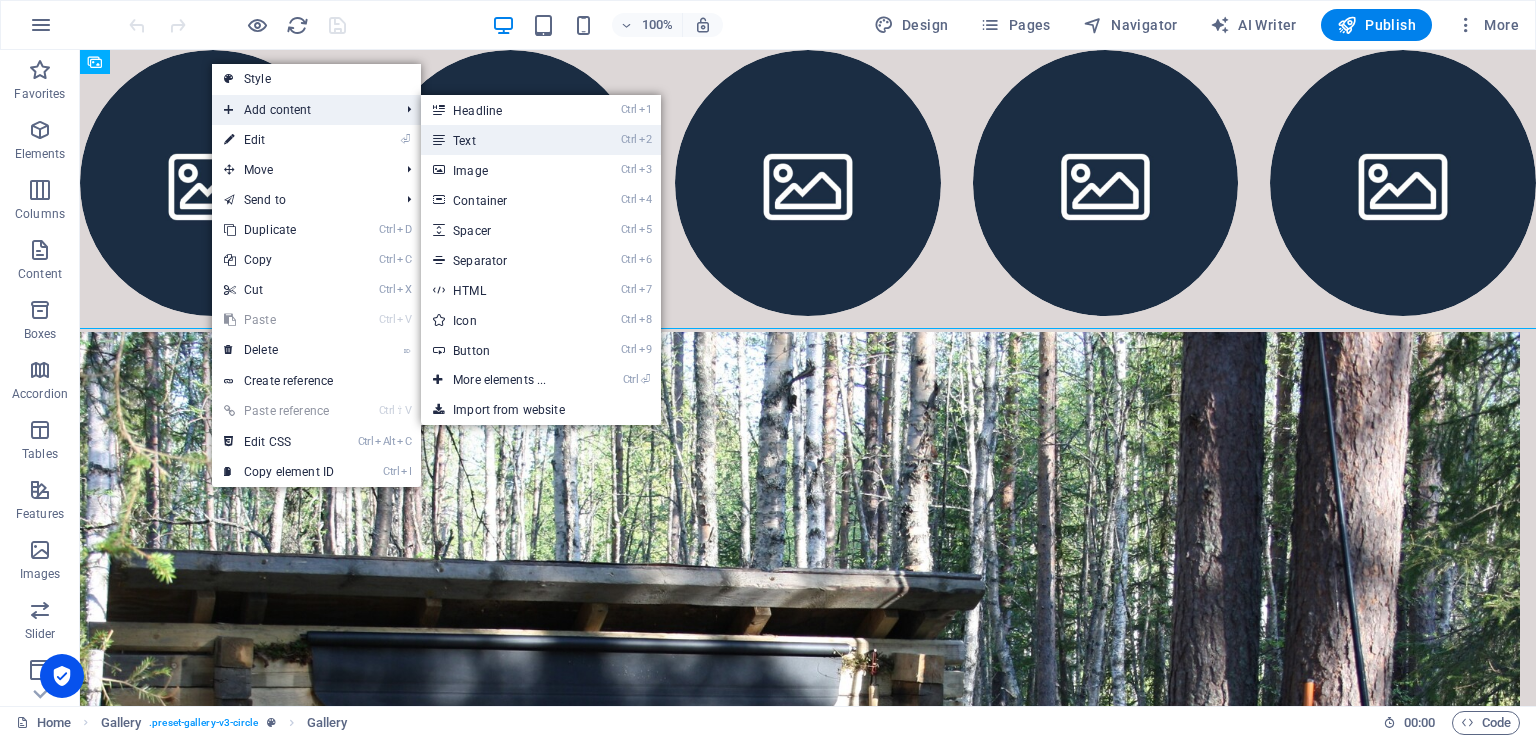 click on "Ctrl 2  Text" at bounding box center (503, 140) 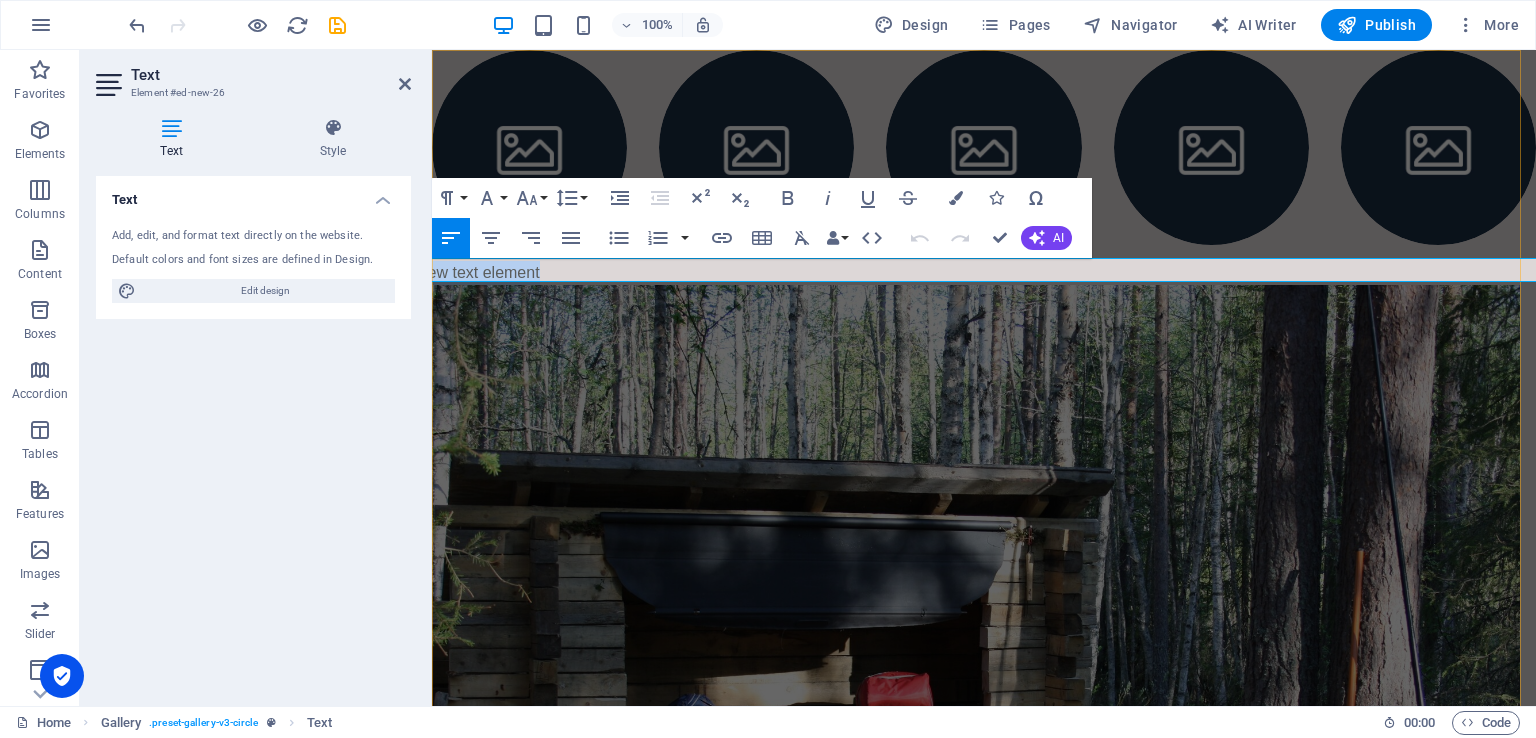 click on "New text element" at bounding box center [984, 273] 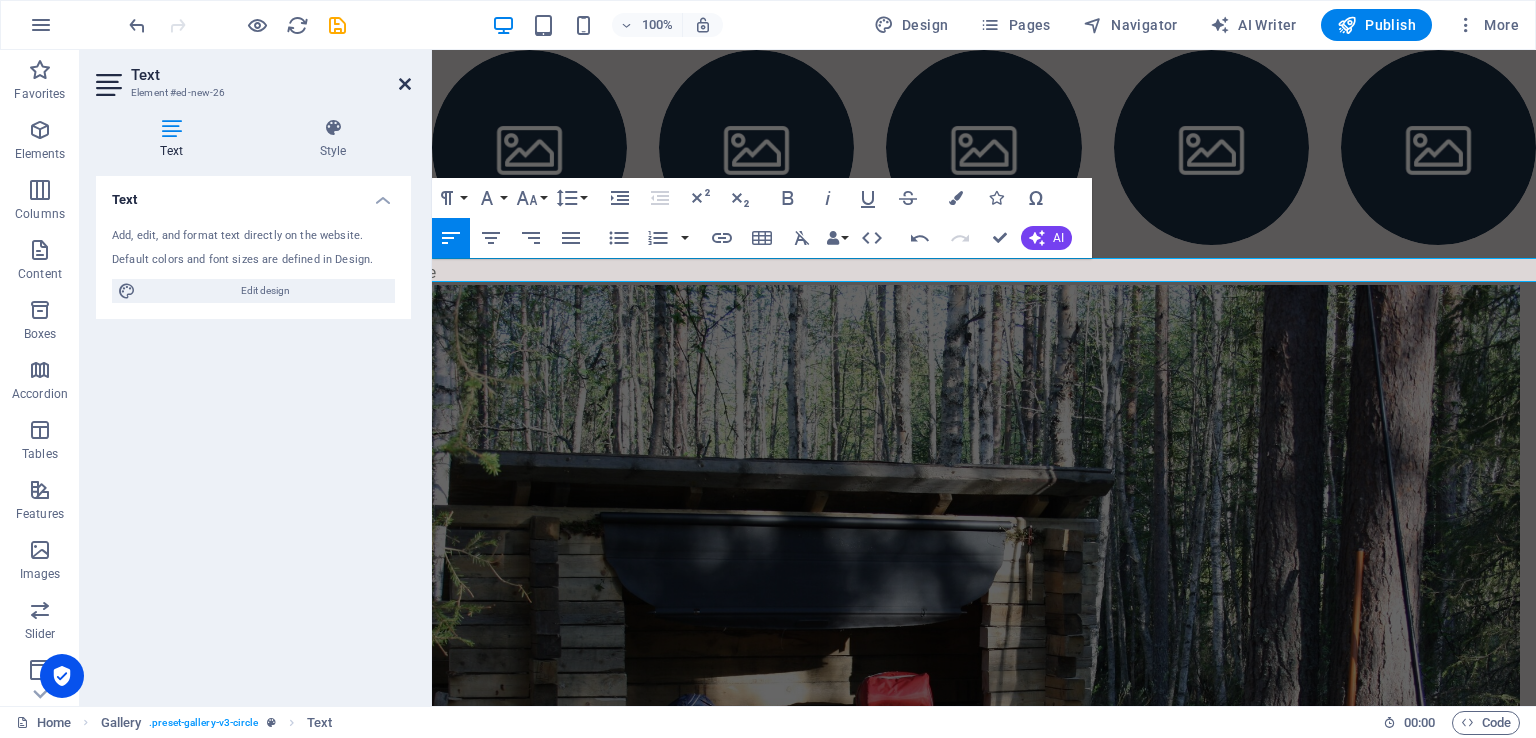 click at bounding box center (405, 84) 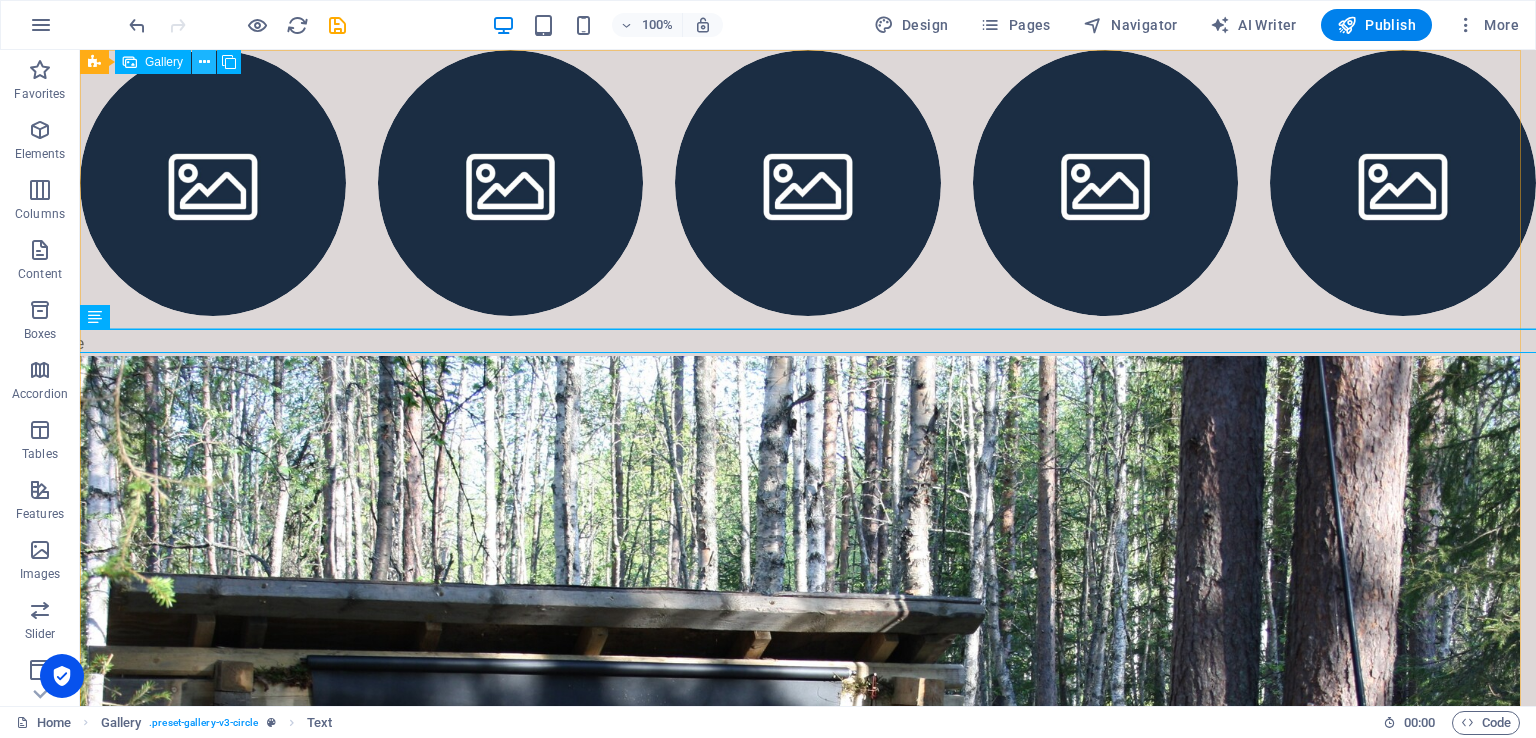 click at bounding box center (204, 62) 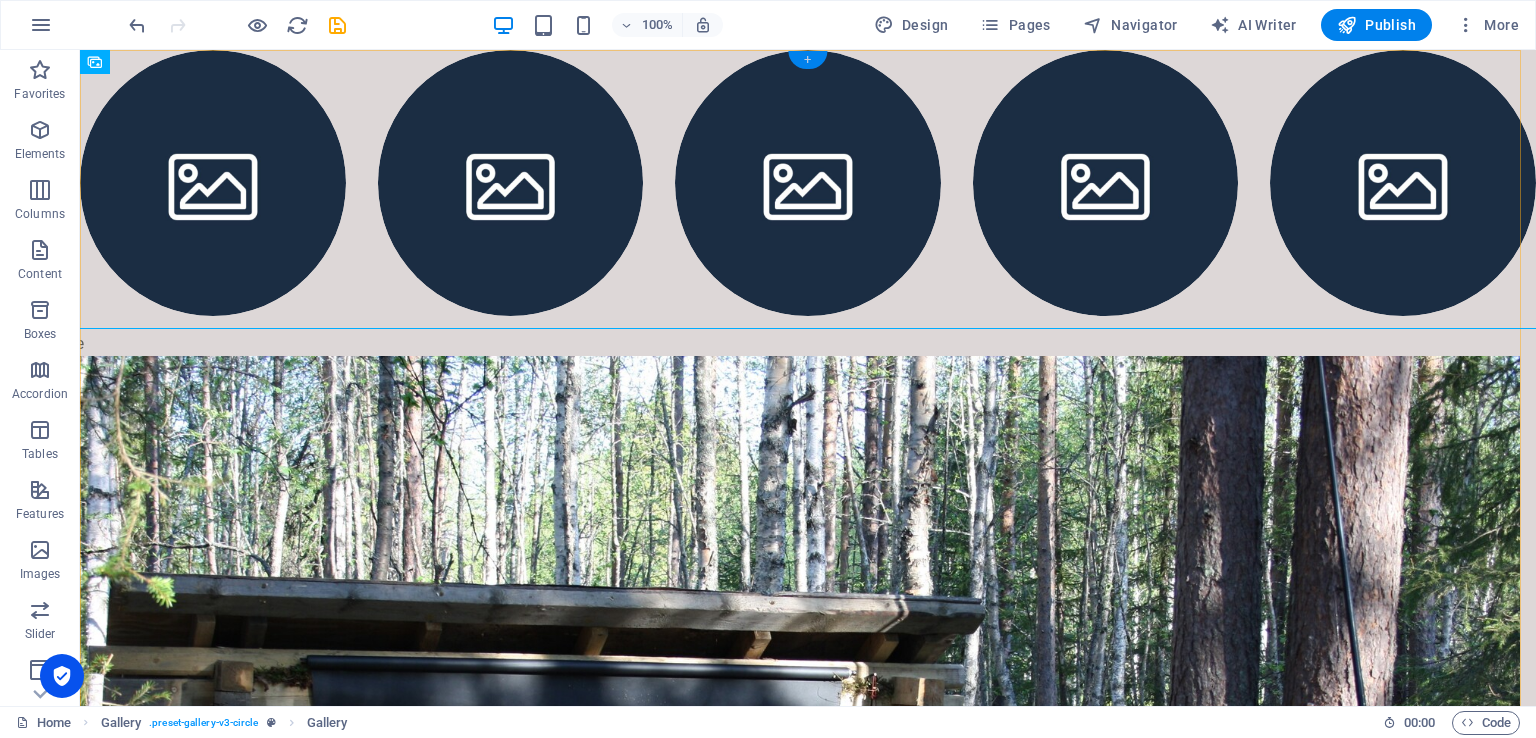 click on "+" at bounding box center (807, 60) 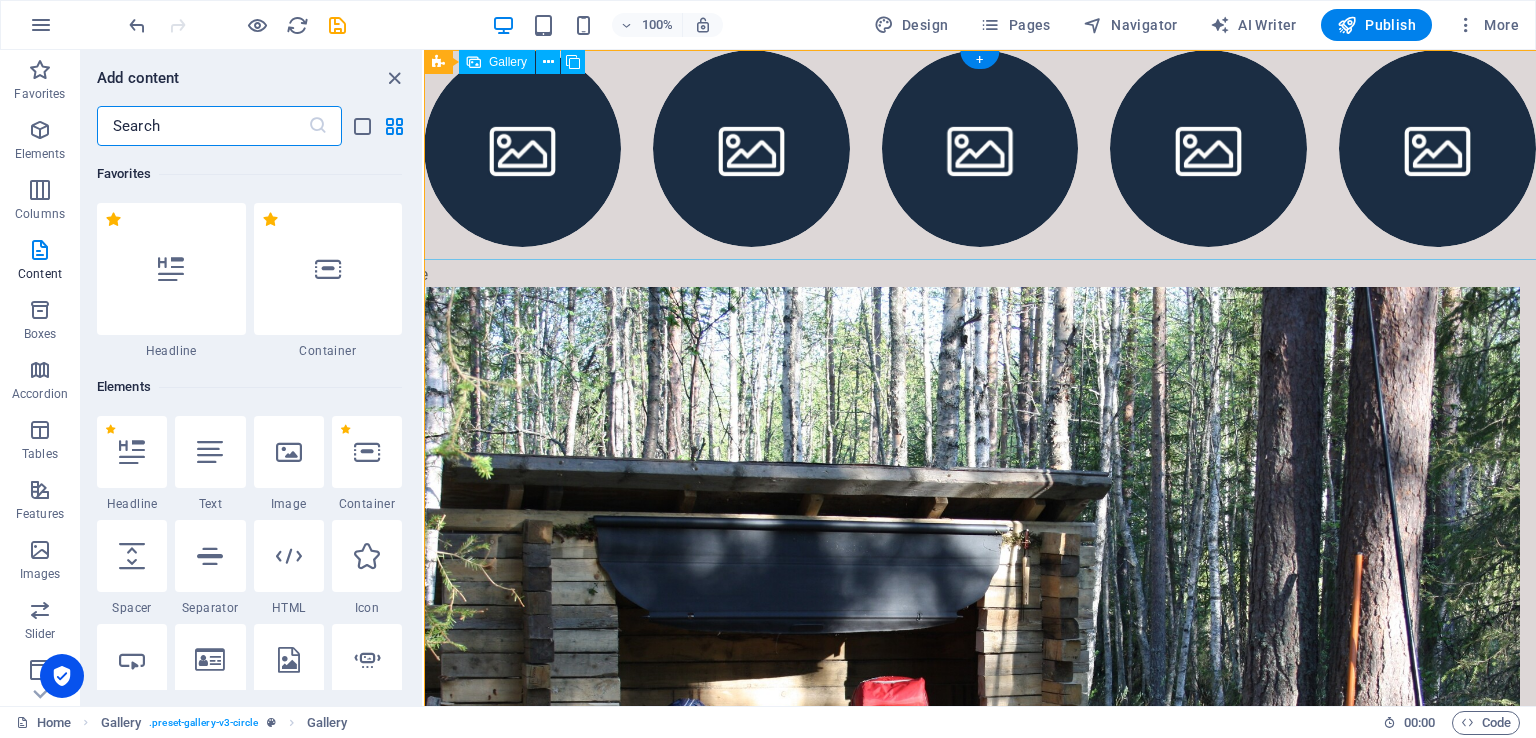 click at bounding box center (980, 148) 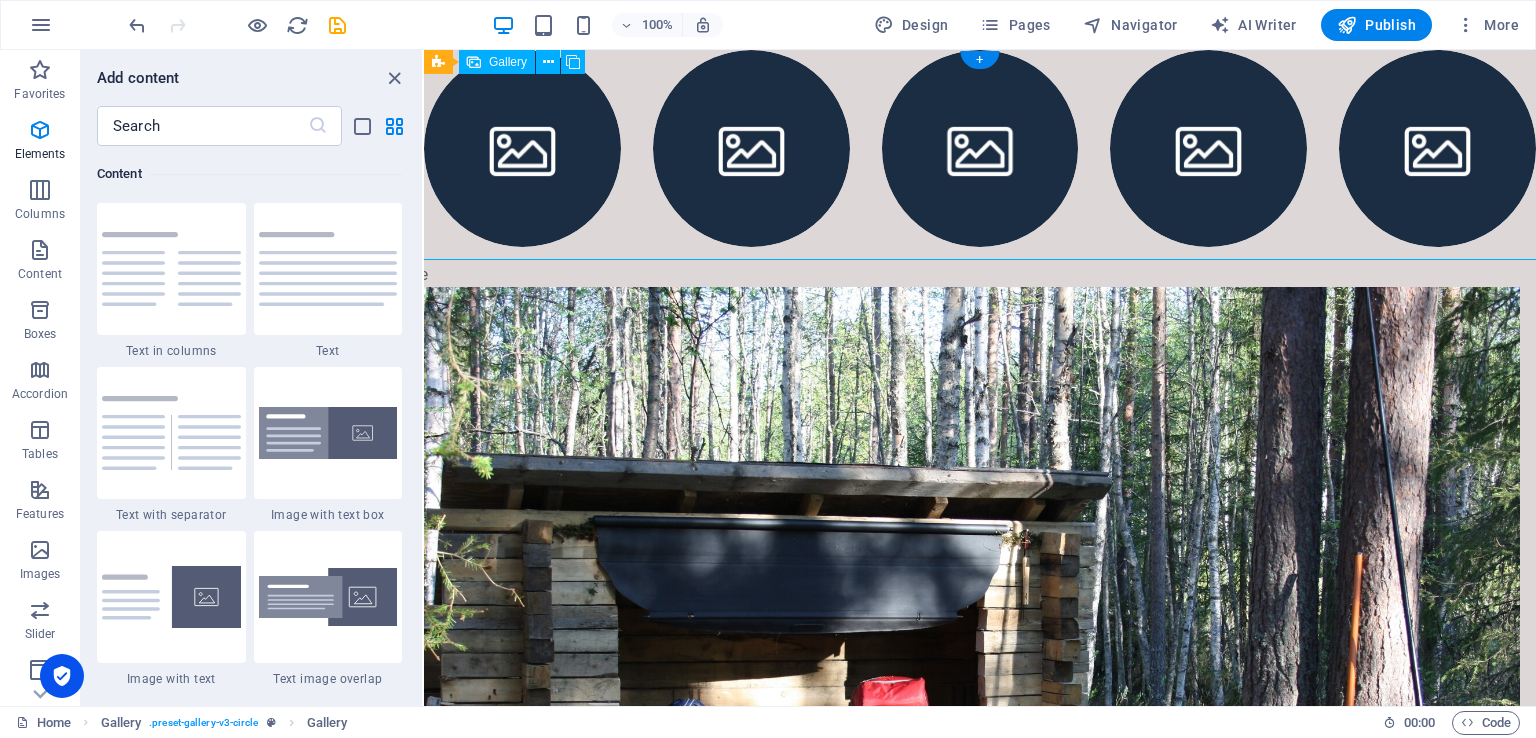 scroll, scrollTop: 3499, scrollLeft: 0, axis: vertical 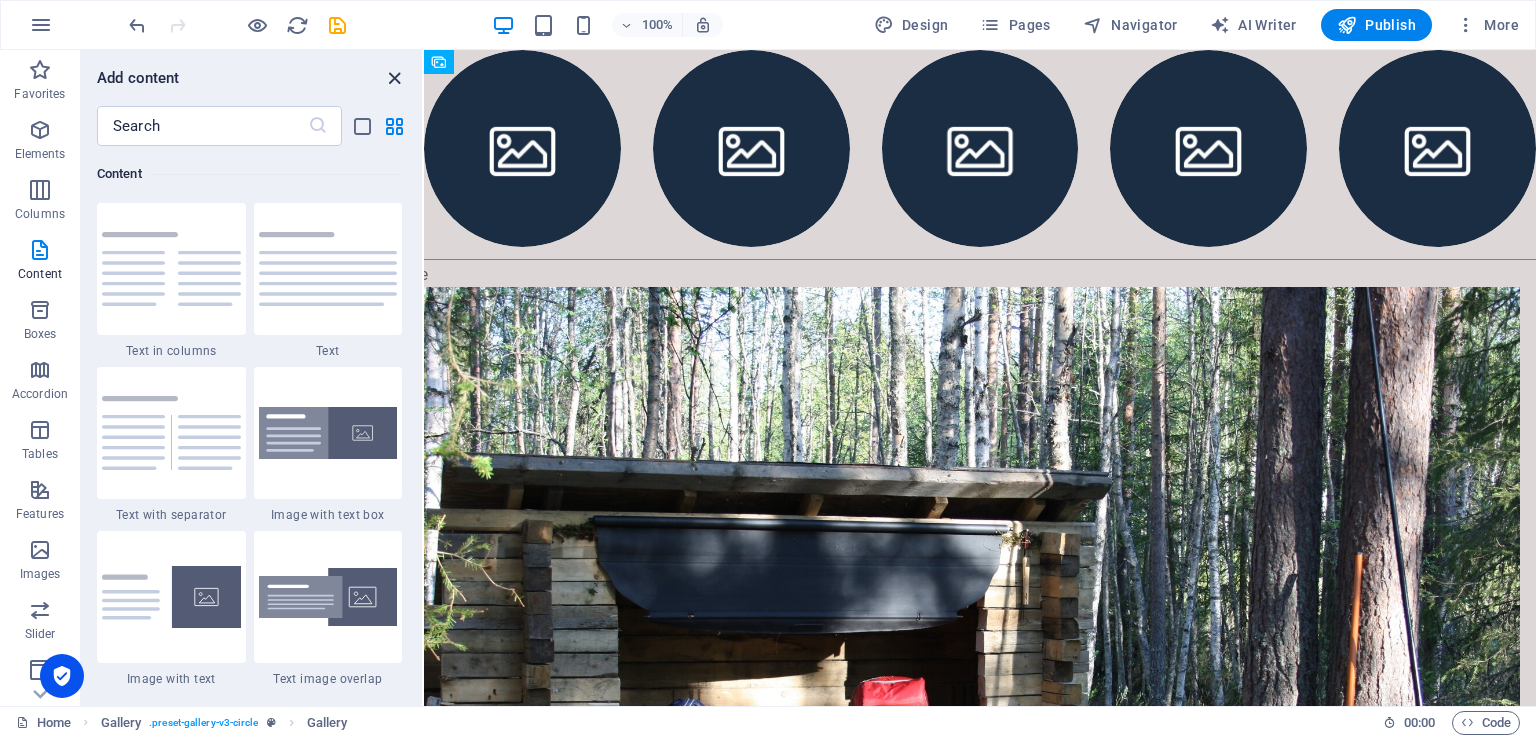 click at bounding box center [394, 78] 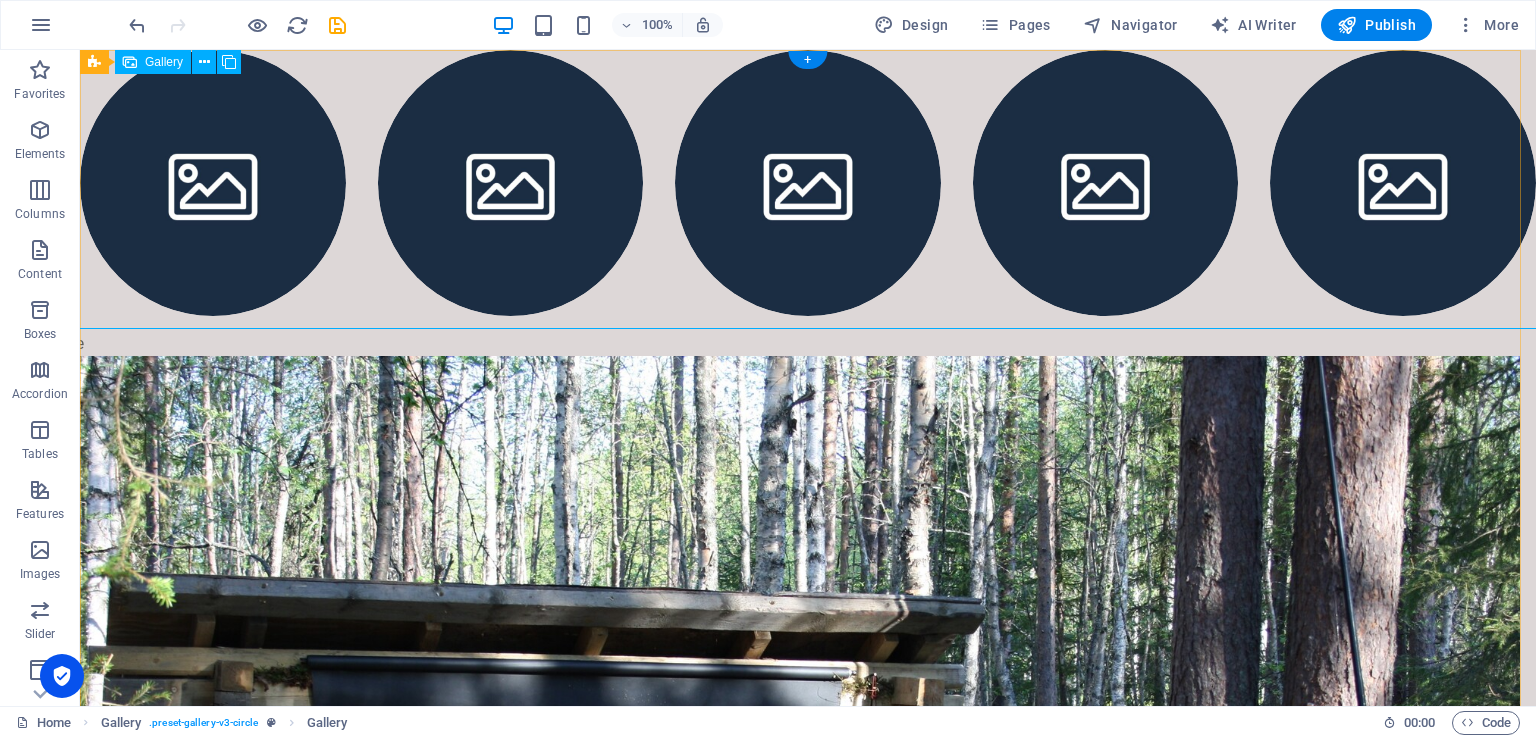 click at bounding box center (808, 183) 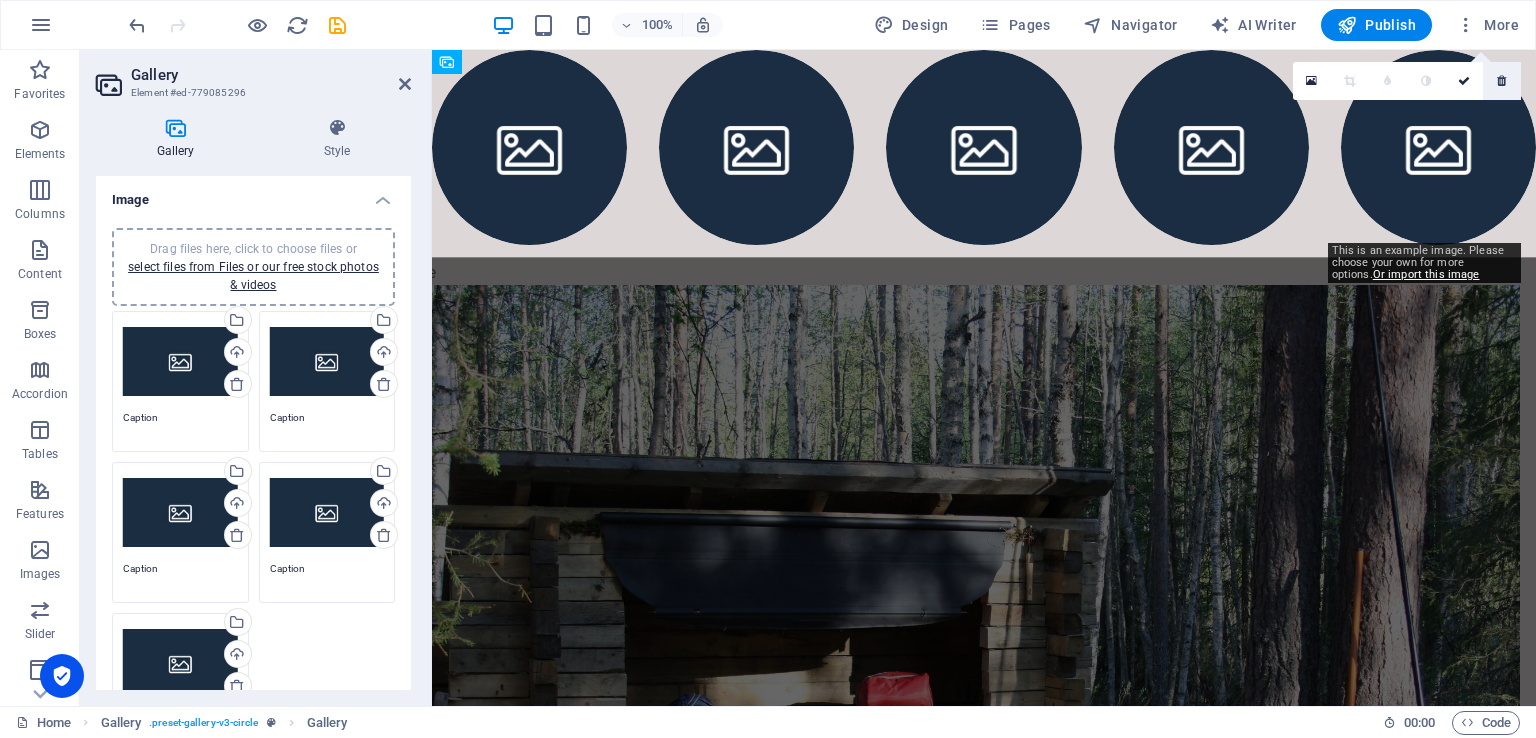 click at bounding box center (1501, 81) 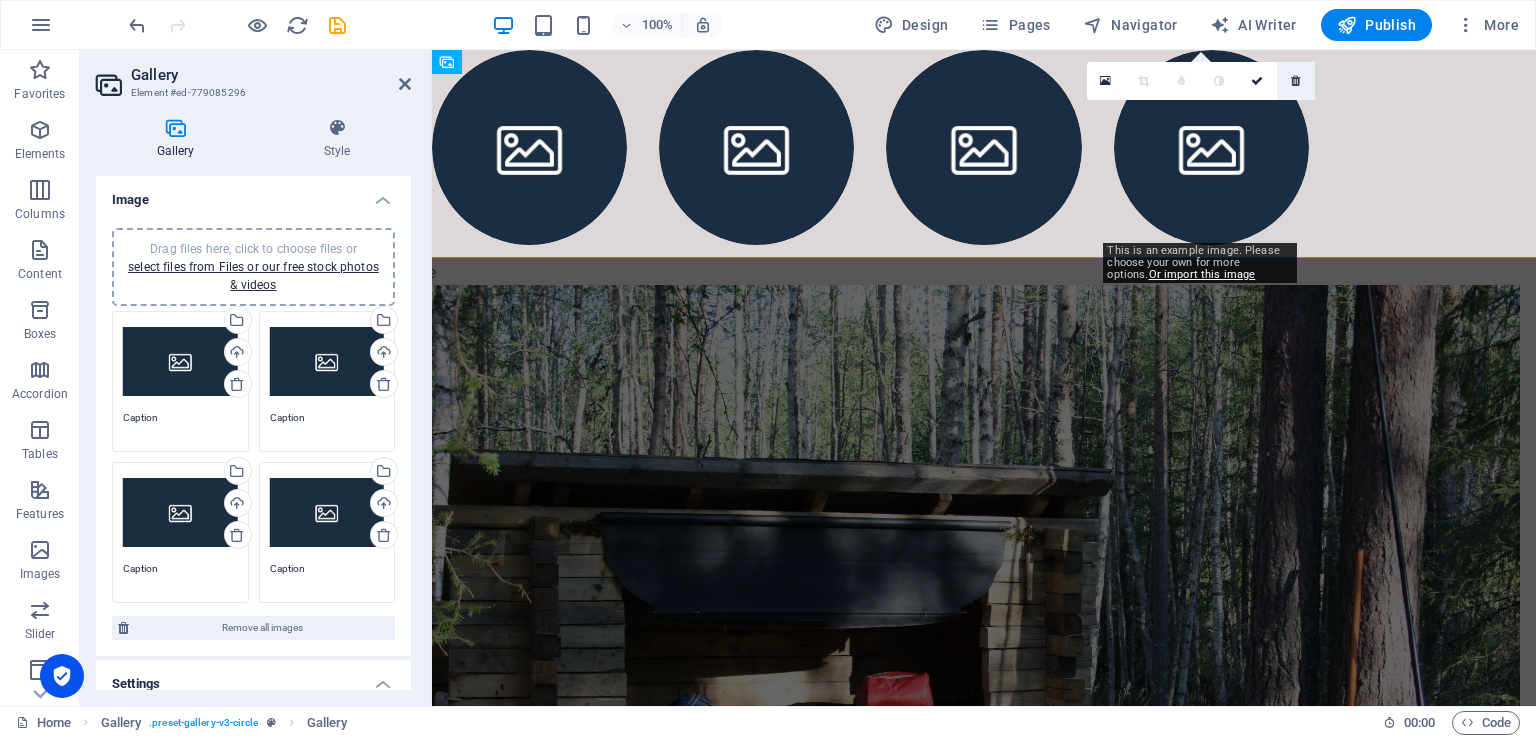 click at bounding box center [1296, 81] 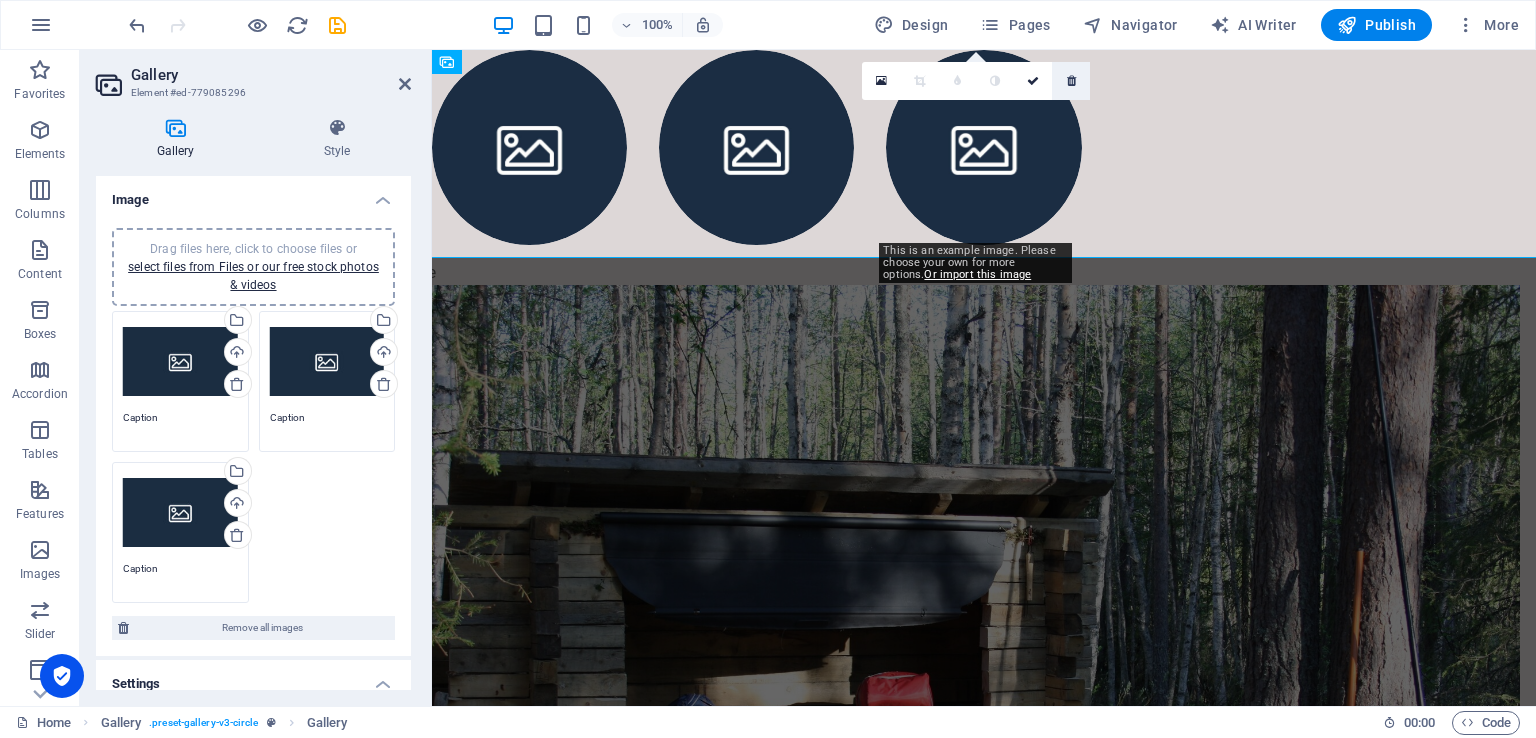 click at bounding box center (1071, 81) 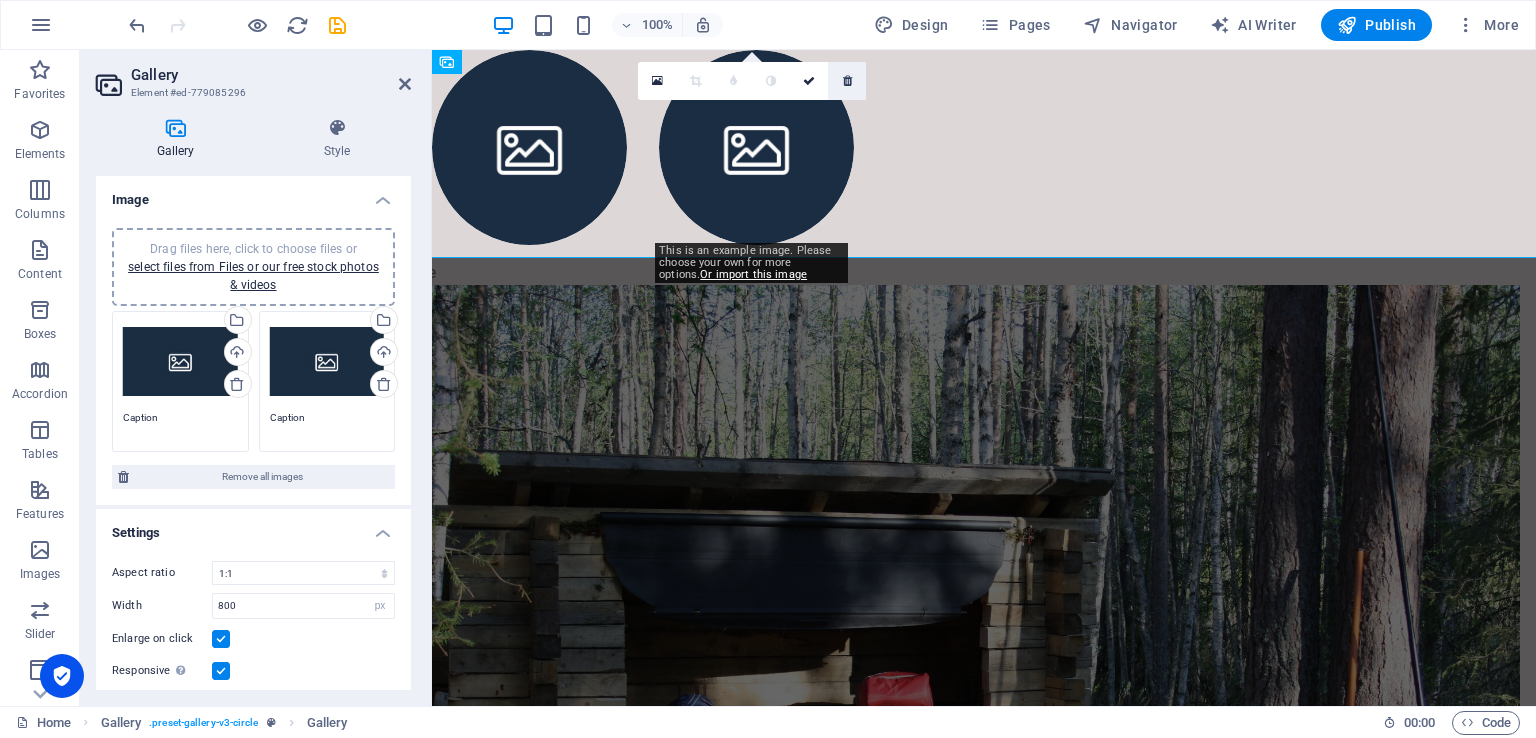 click at bounding box center [847, 81] 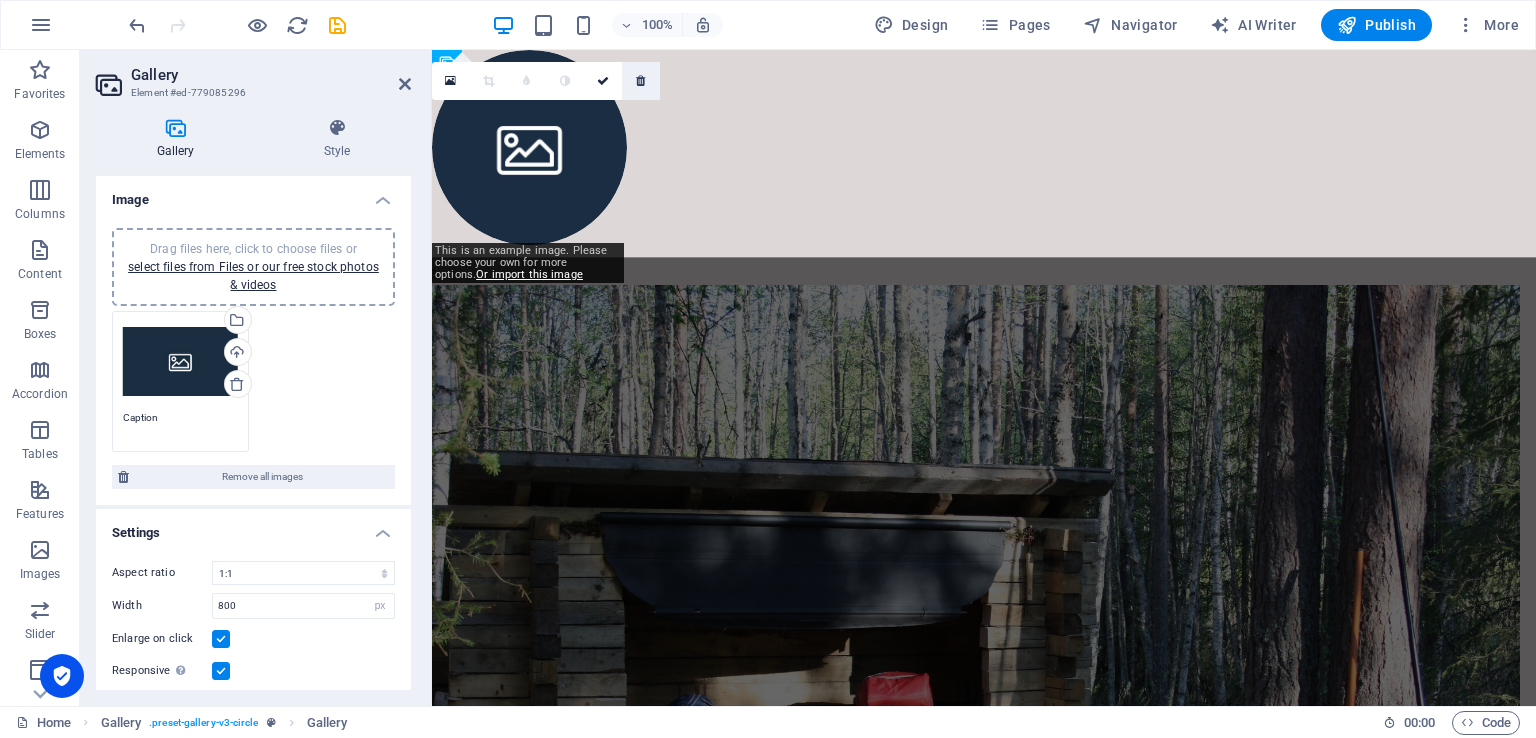 click at bounding box center [641, 81] 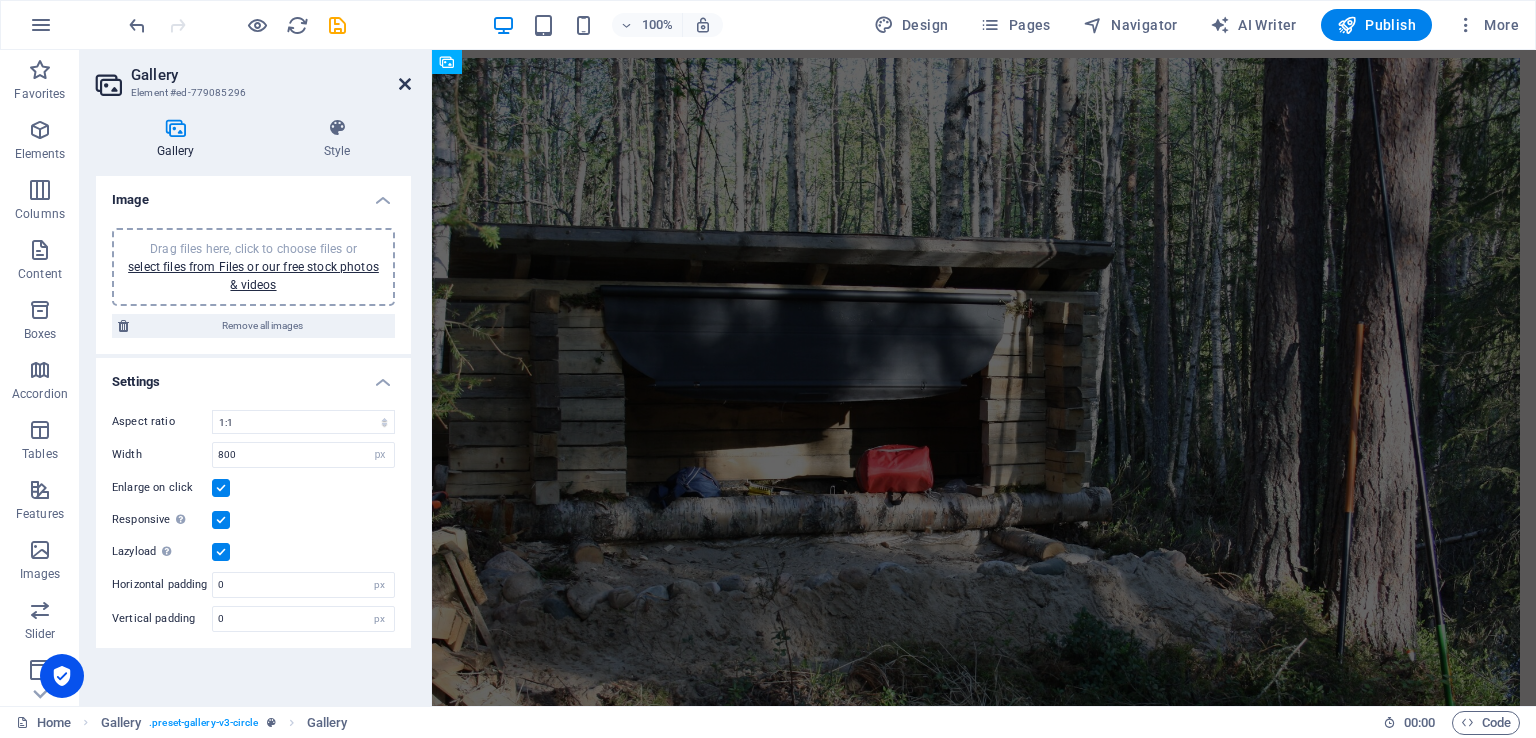 click at bounding box center [405, 84] 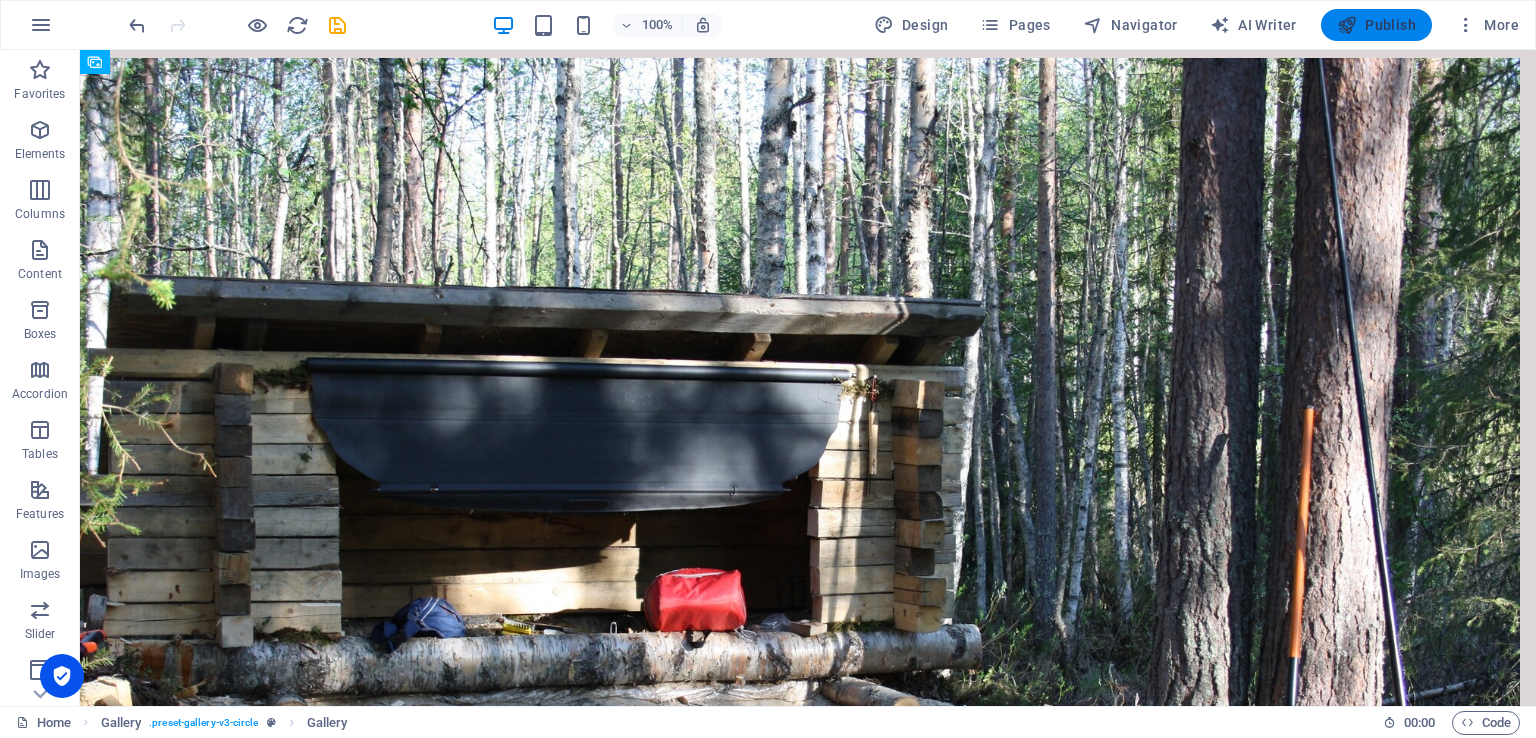 click on "Publish" at bounding box center (1376, 25) 